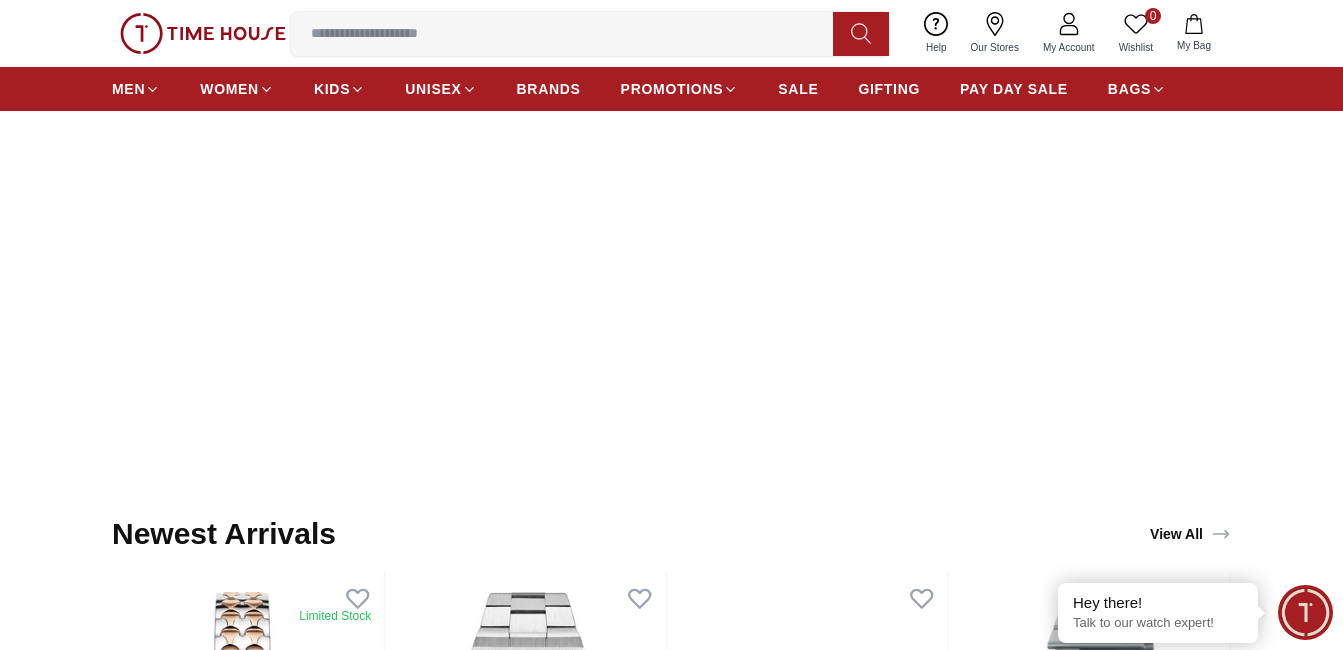 scroll, scrollTop: 1600, scrollLeft: 0, axis: vertical 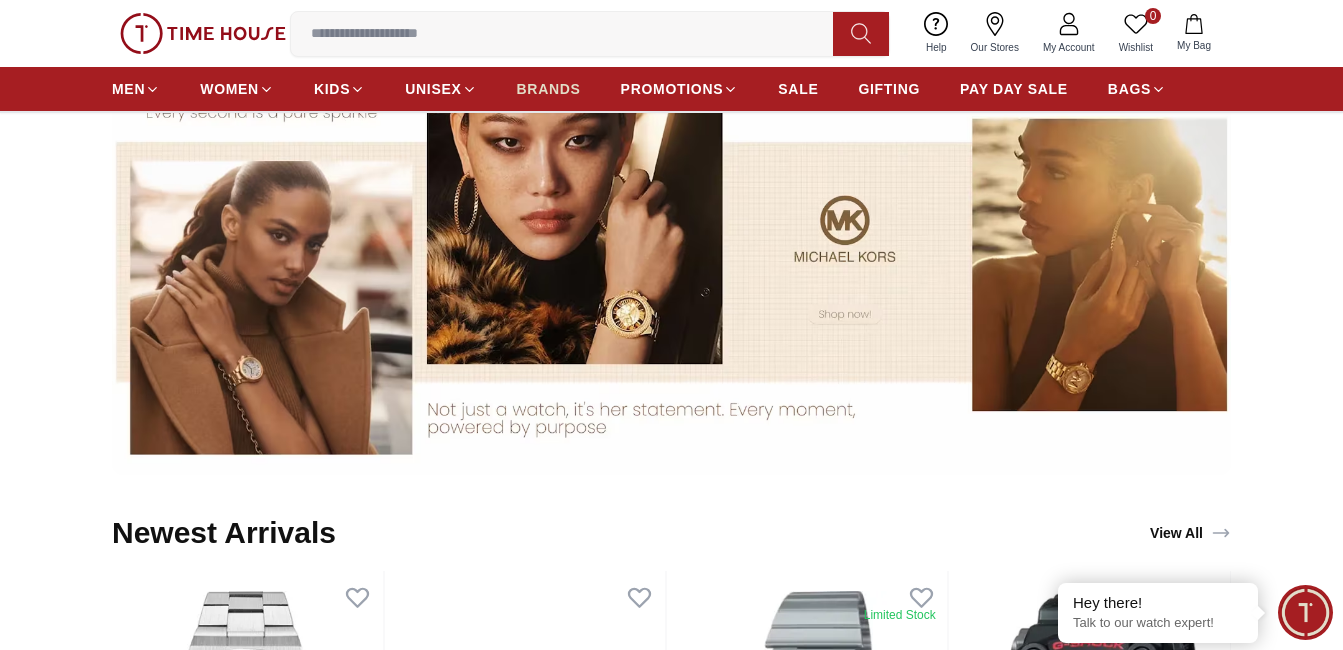 click on "BRANDS" at bounding box center [549, 89] 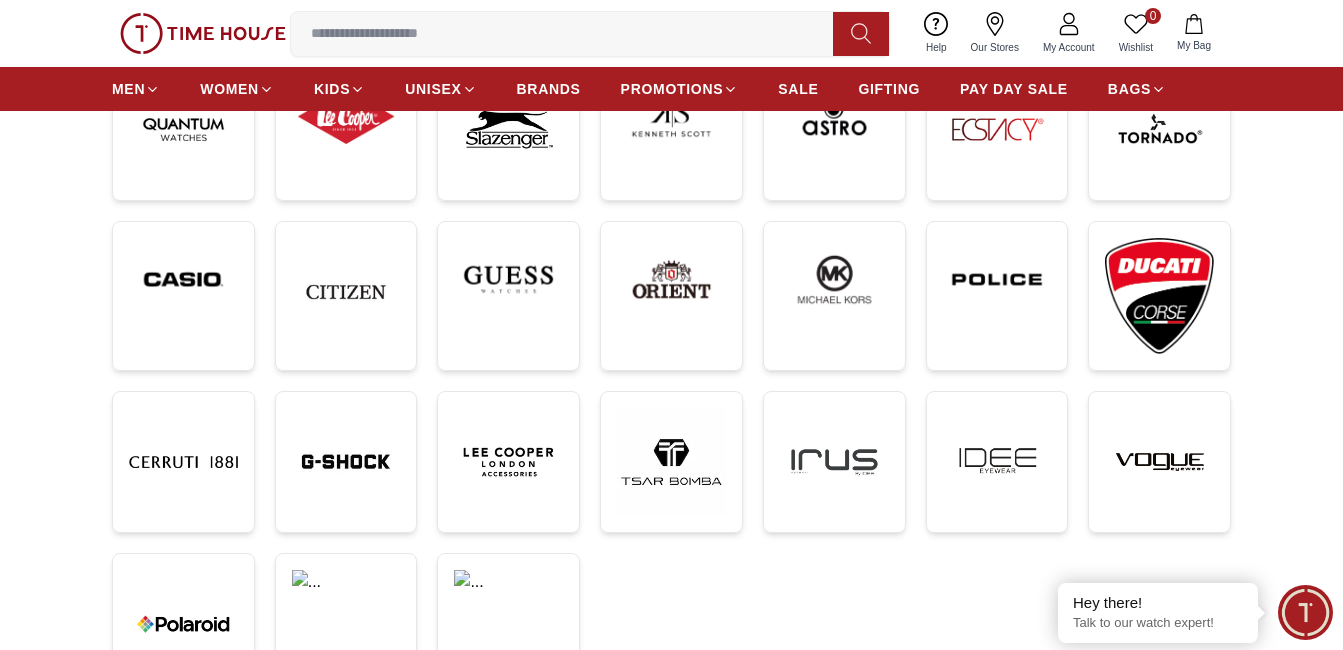 scroll, scrollTop: 300, scrollLeft: 0, axis: vertical 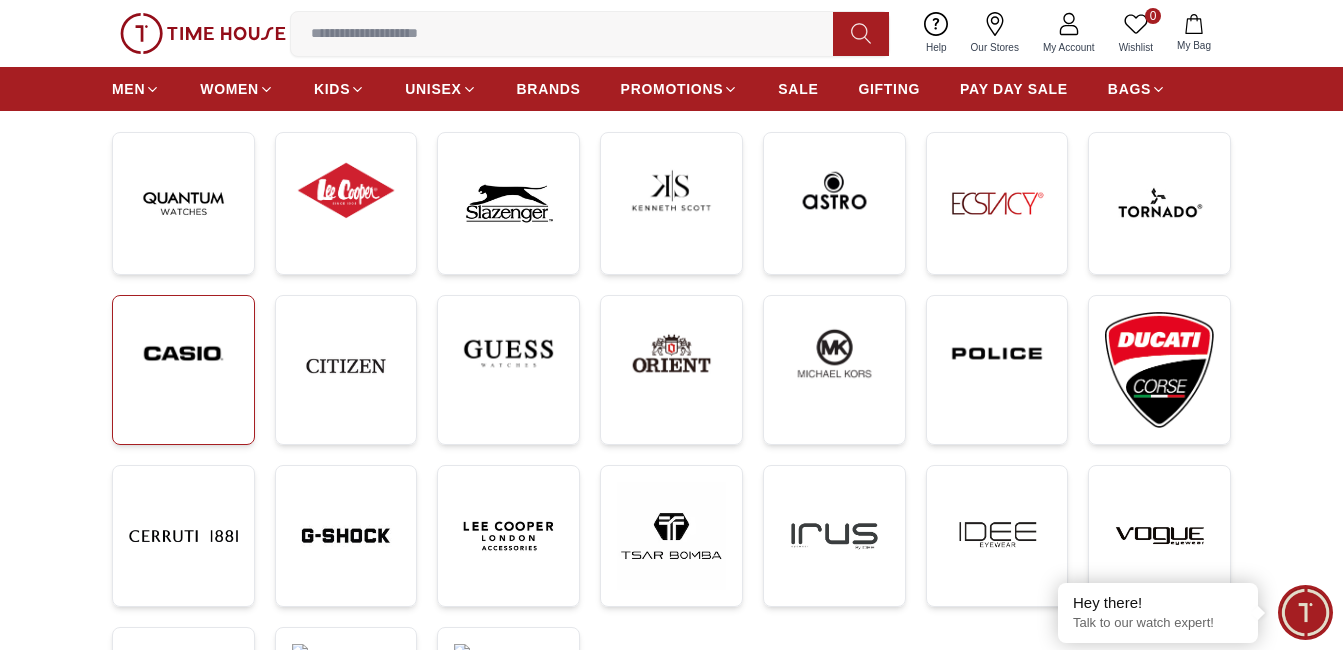 click at bounding box center (183, 353) 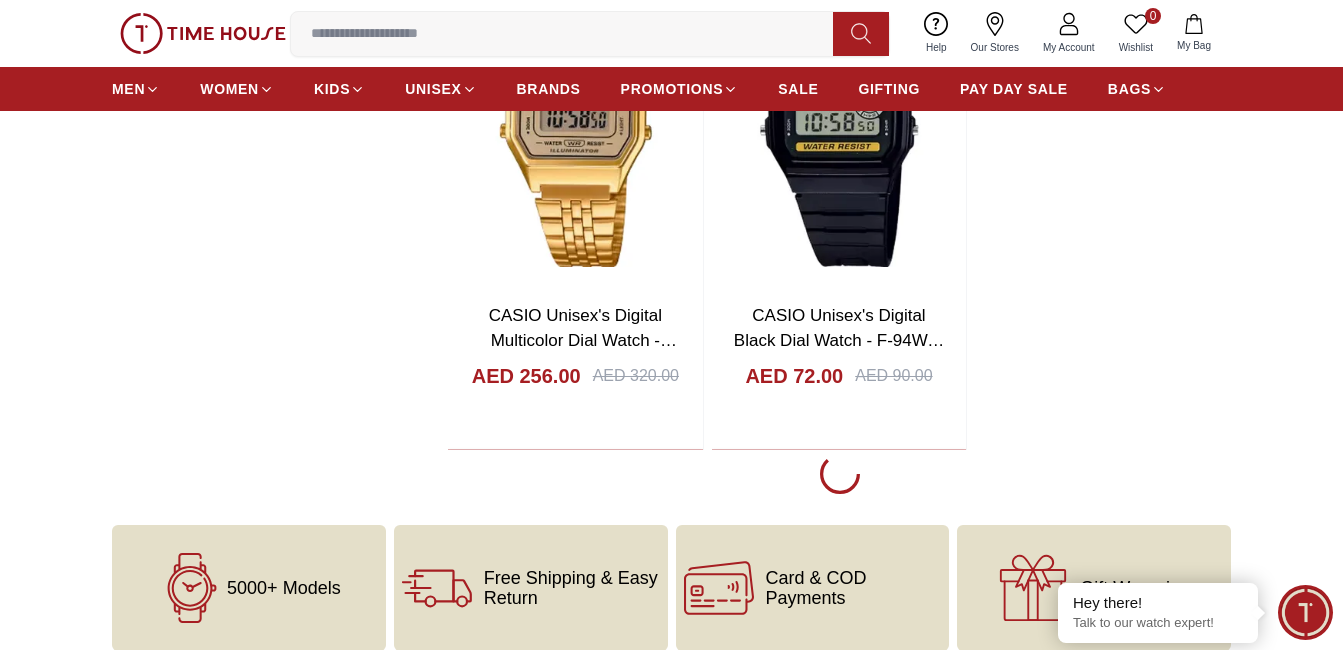 scroll, scrollTop: 4100, scrollLeft: 0, axis: vertical 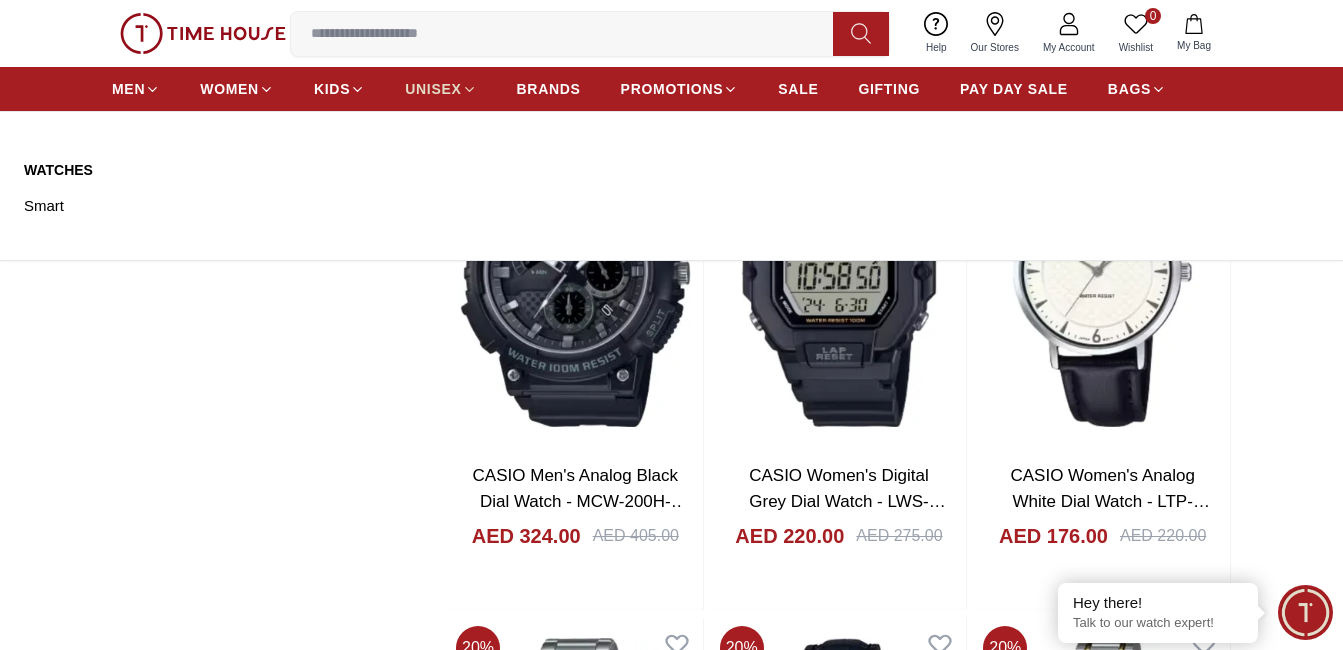 click on "UNISEX" at bounding box center (440, 89) 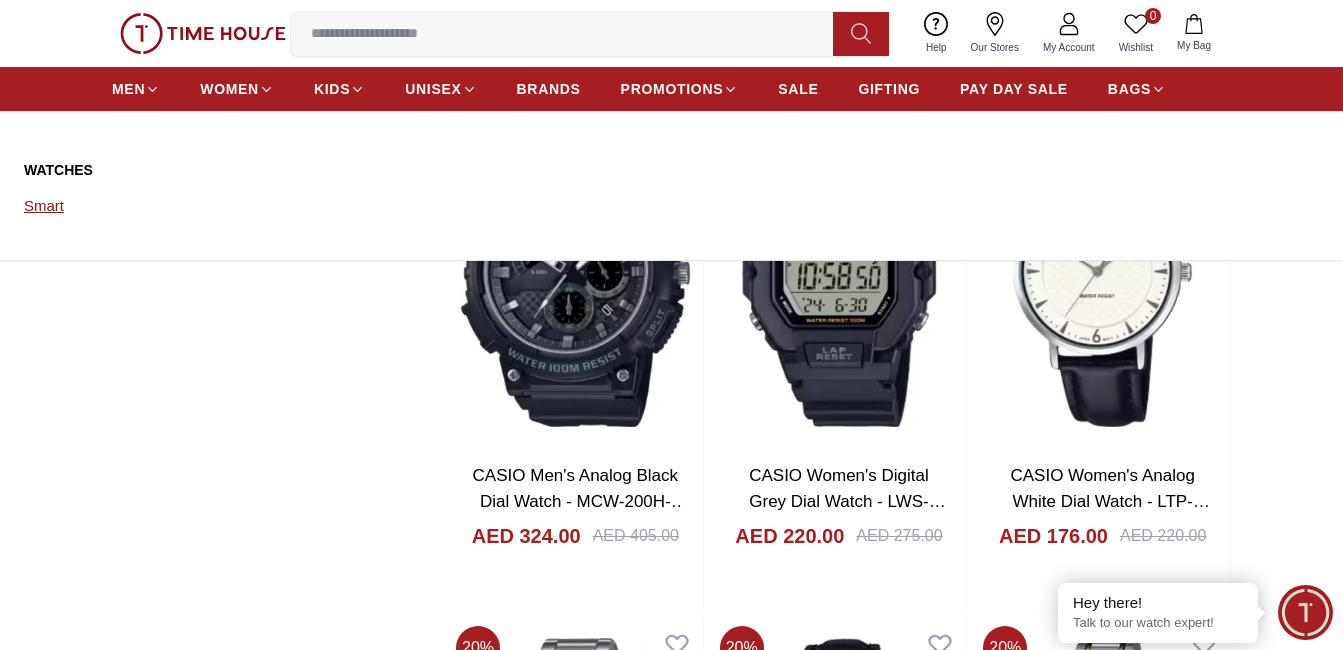 click on "Smart" at bounding box center [106, 206] 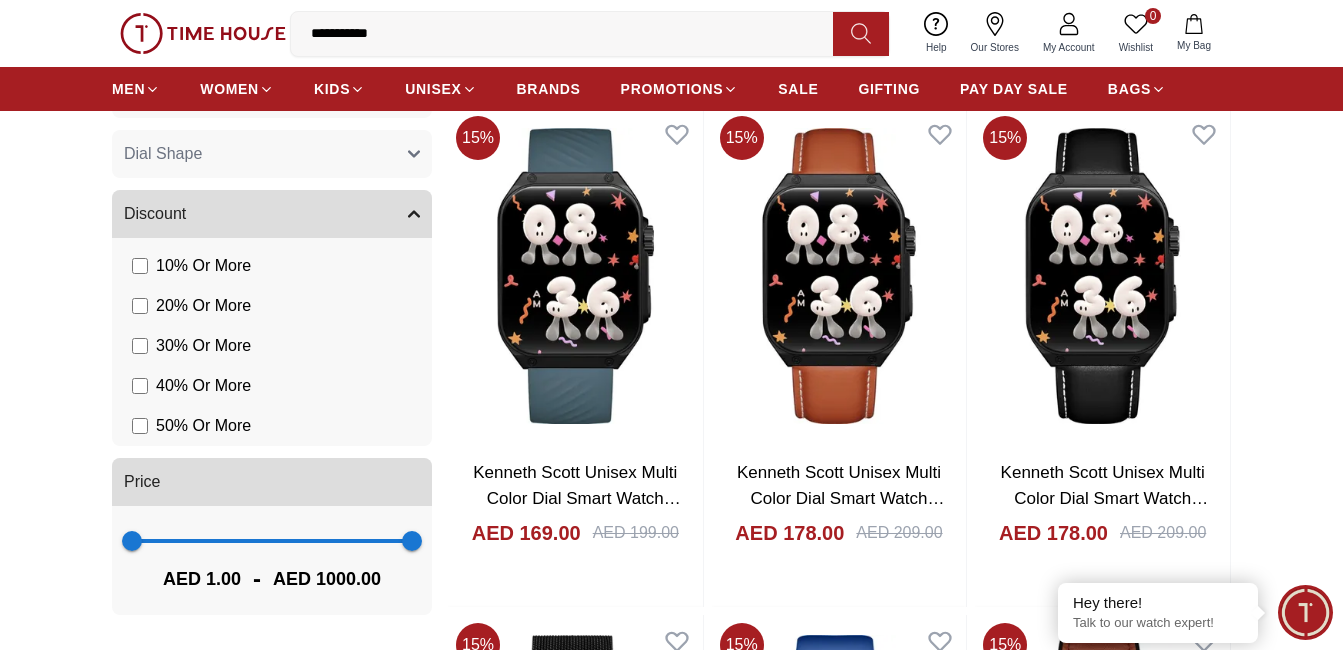 scroll, scrollTop: 1400, scrollLeft: 0, axis: vertical 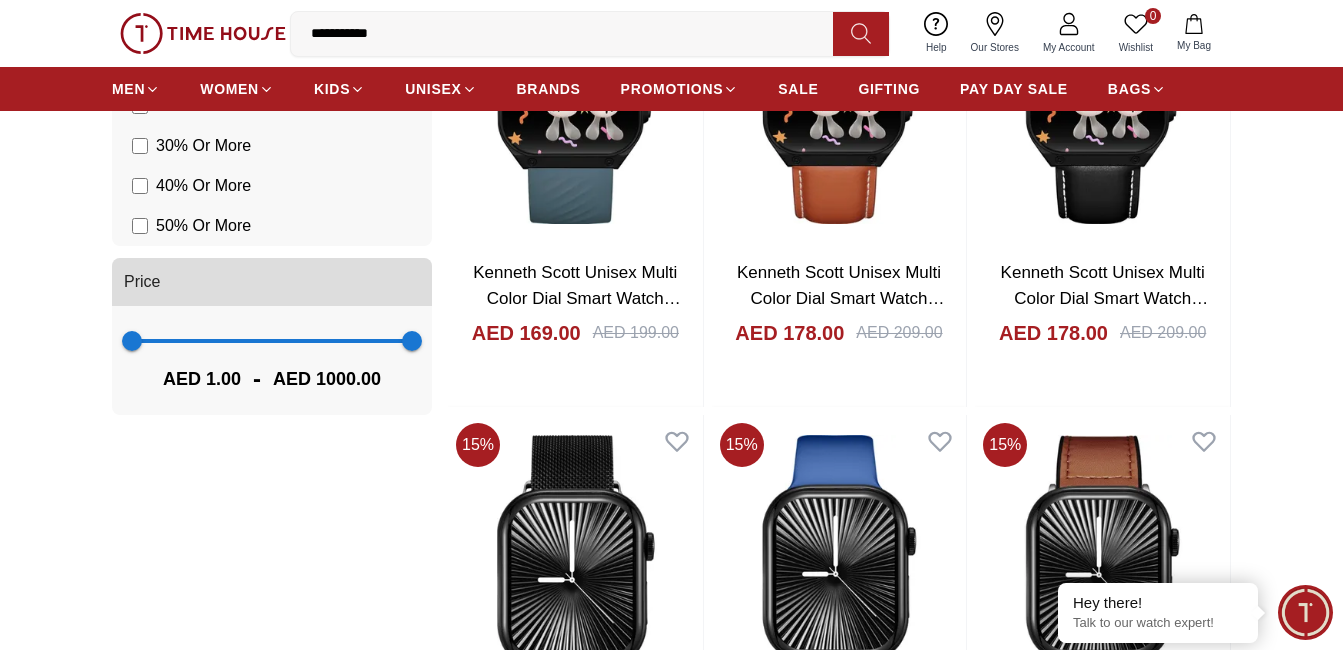 type on "***" 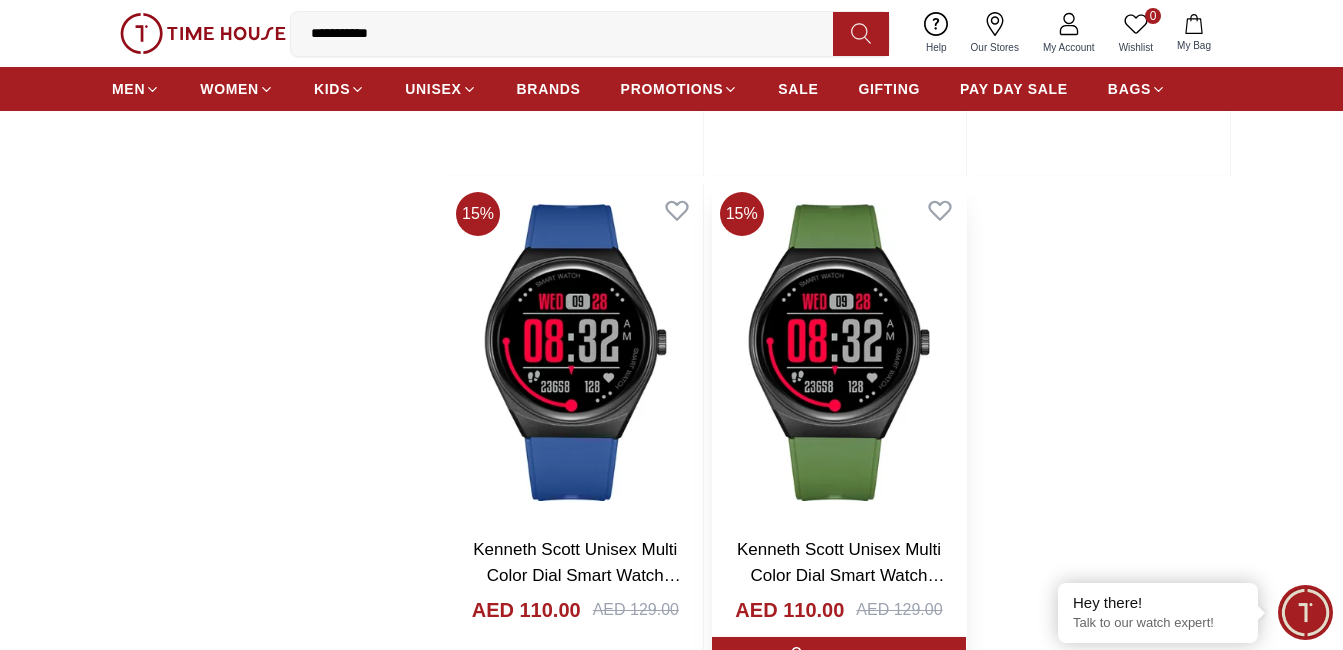 scroll, scrollTop: 3400, scrollLeft: 0, axis: vertical 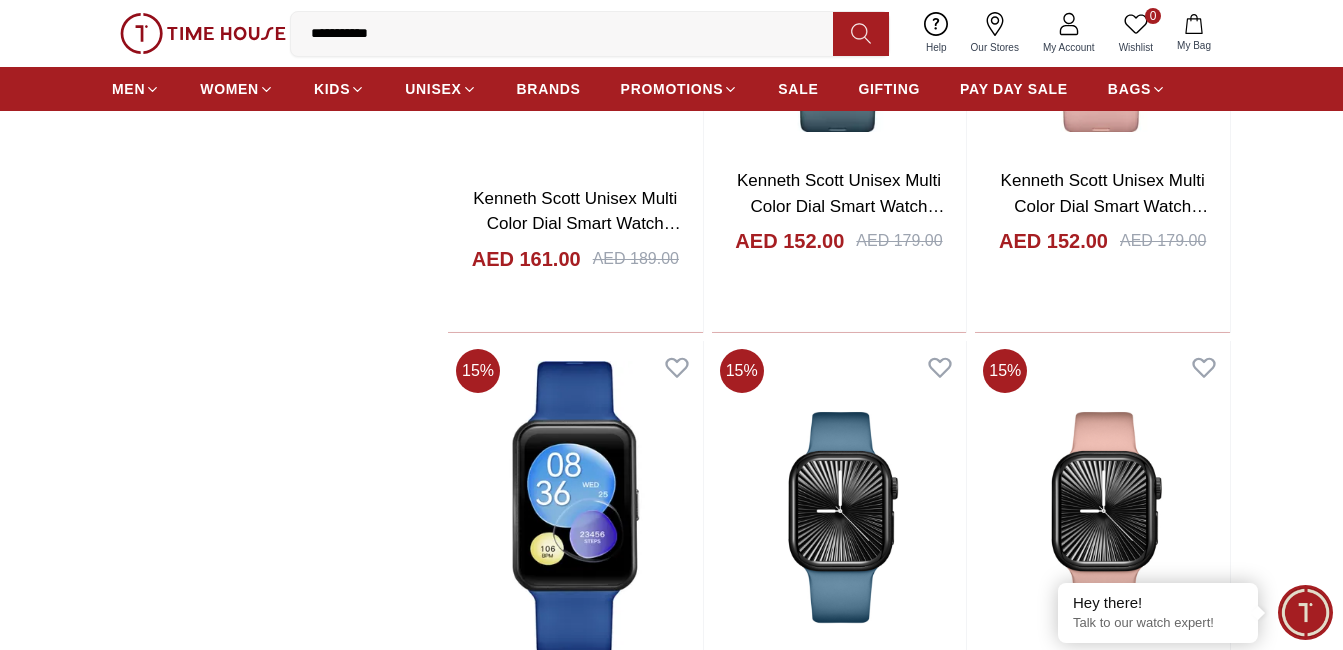 click on "Filter By Clear Brands Slazenger Kenneth Scott Color Black Green Blue Red Dark Blue Silver Silver / Black Orange Rose Gold Grey White Mop White White / Rose Gold Silver / Silver Dark Blue / Silver Silver / Gold Silver / Rose Gold Black / Black Black / Silver Black / Rose Gold Gold Yellow Dark Green Brown White / Silver Light Blue Black /Rose Gold Black /Grey Black /Red Black /Black Black / Rose Gold / Black Rose Gold / Black Rose Gold / Black / Black White Mop / Silver Blue / Rose Gold Pink Green /Silver Purple Silver Silver Silver / Blue Black  / Rose Gold Green / Green Blue / Black Blue / Blue Titanum Navy Blue Military Green Blue / Silver Champagne White / Gold White / Gold  Black  Ivory O.Green Peach Green / Silver MOP Light blue Blue  Dark green Light green Rose gold Army Green Camouflage Silver / White / Rose Gold Black / Blue Black / Pink Beige Green Sunray  Rose Gold Sunray  Blue MOP Rose Gold MOP MOP / Rose Gold Green MOP Champagne MOP Pink MOP Black MOP Champagne Sunray  Pink Sunray  MOP / Gold 1" at bounding box center (272, 301) 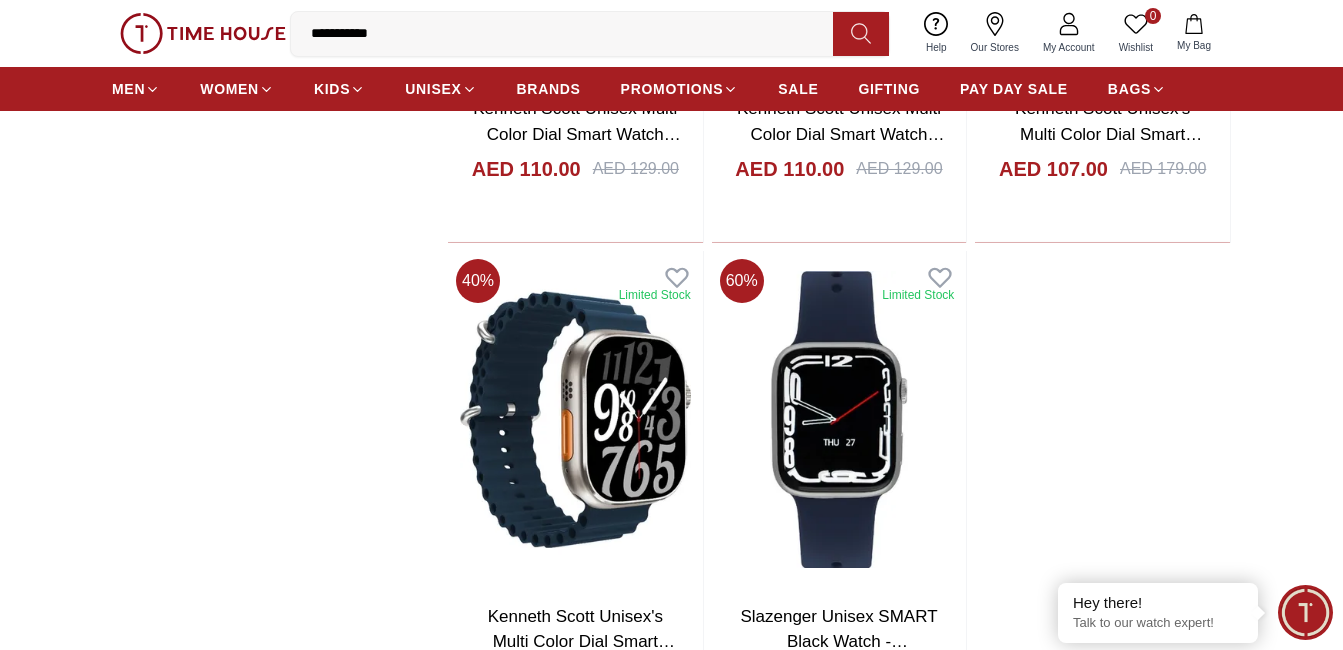 scroll, scrollTop: 3900, scrollLeft: 0, axis: vertical 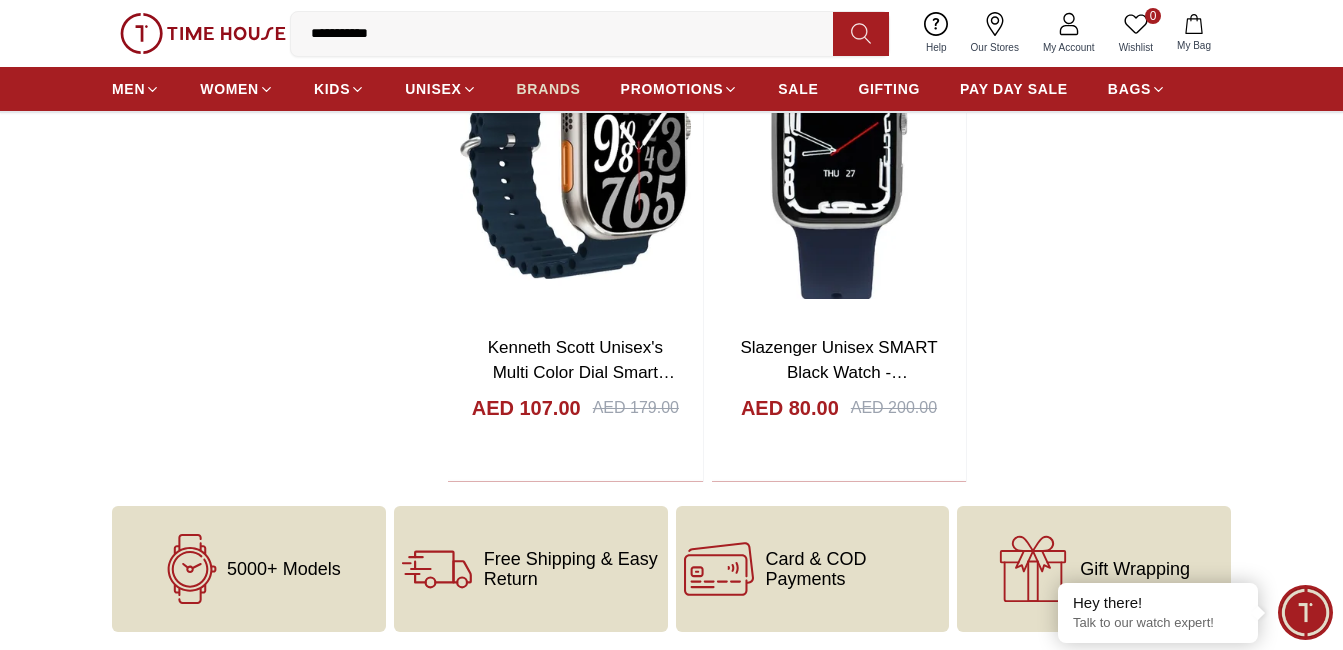 click on "BRANDS" at bounding box center [549, 89] 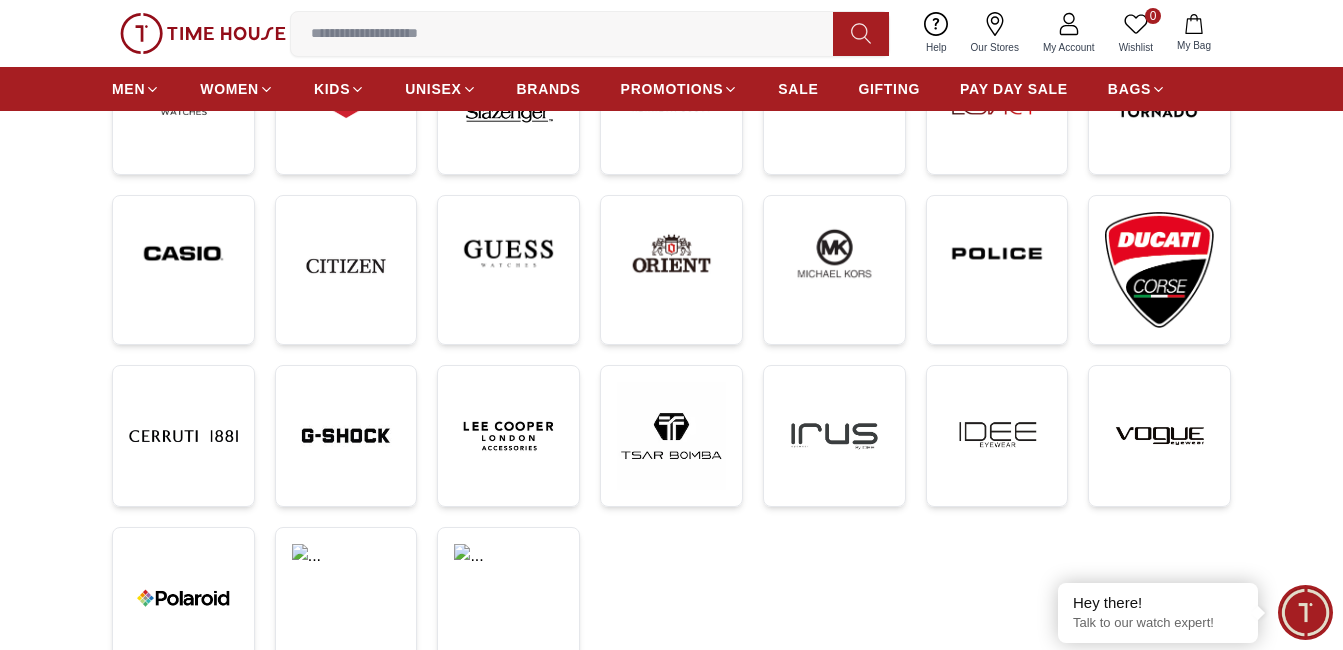 scroll, scrollTop: 352, scrollLeft: 0, axis: vertical 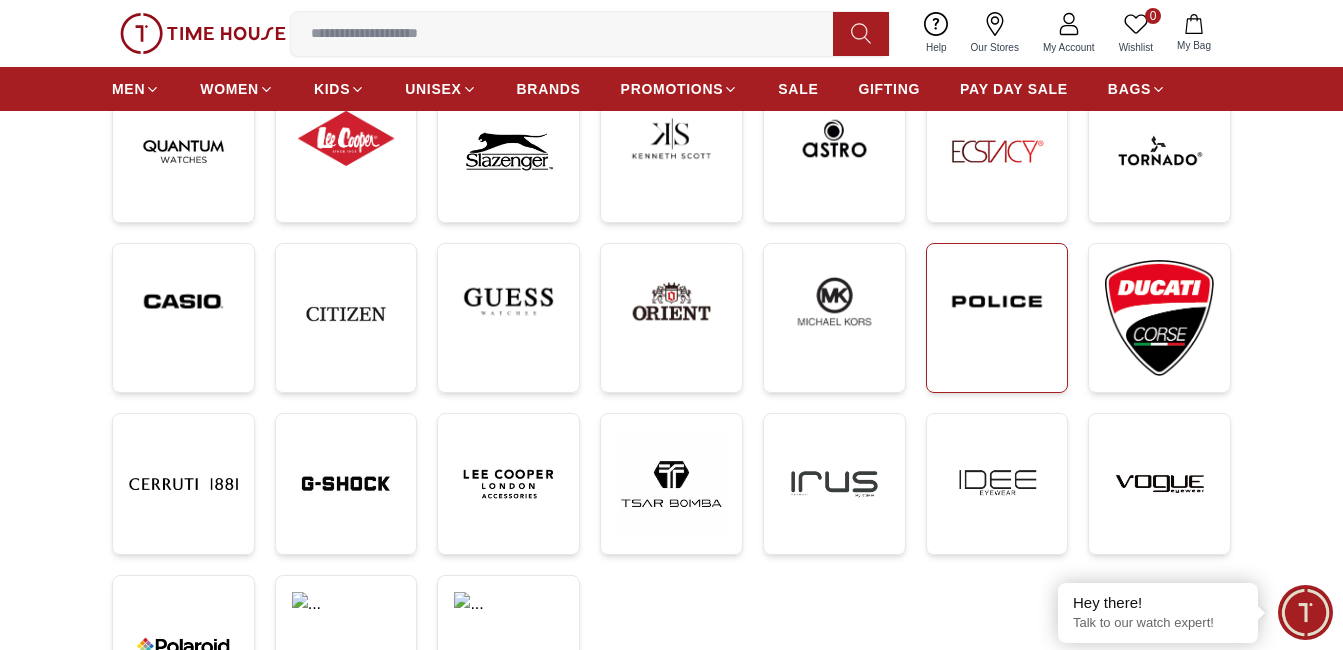 click at bounding box center (997, 301) 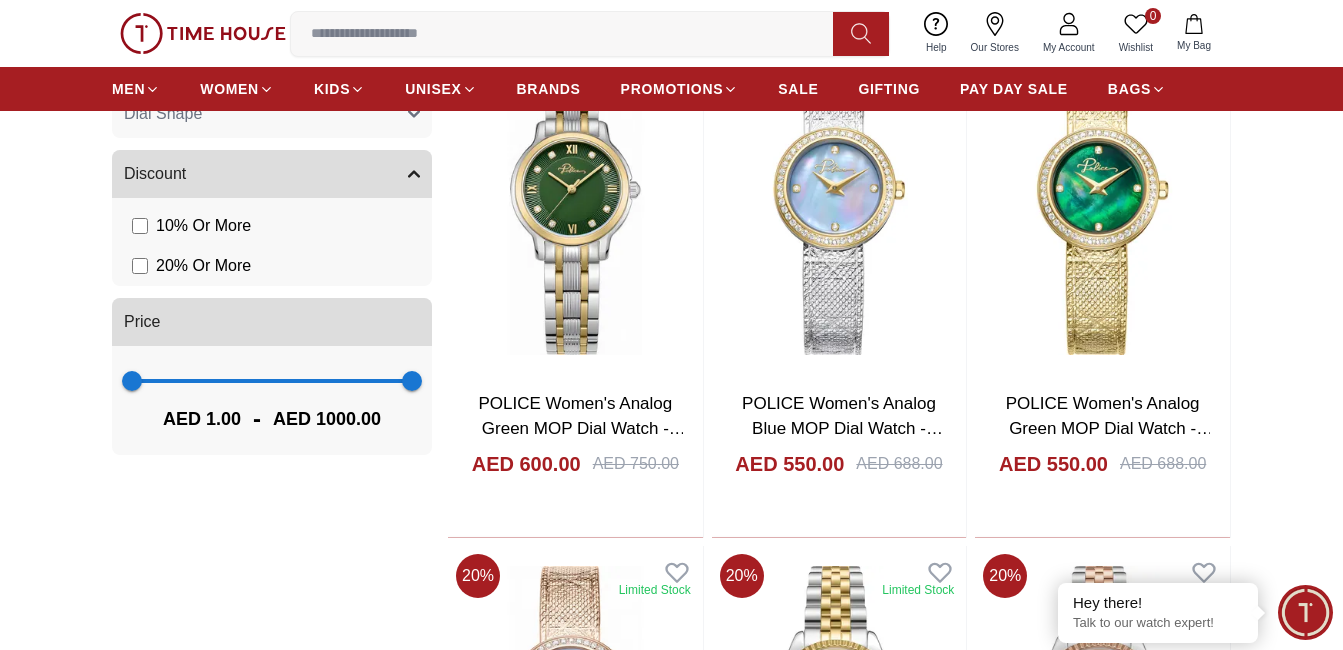 scroll, scrollTop: 1400, scrollLeft: 0, axis: vertical 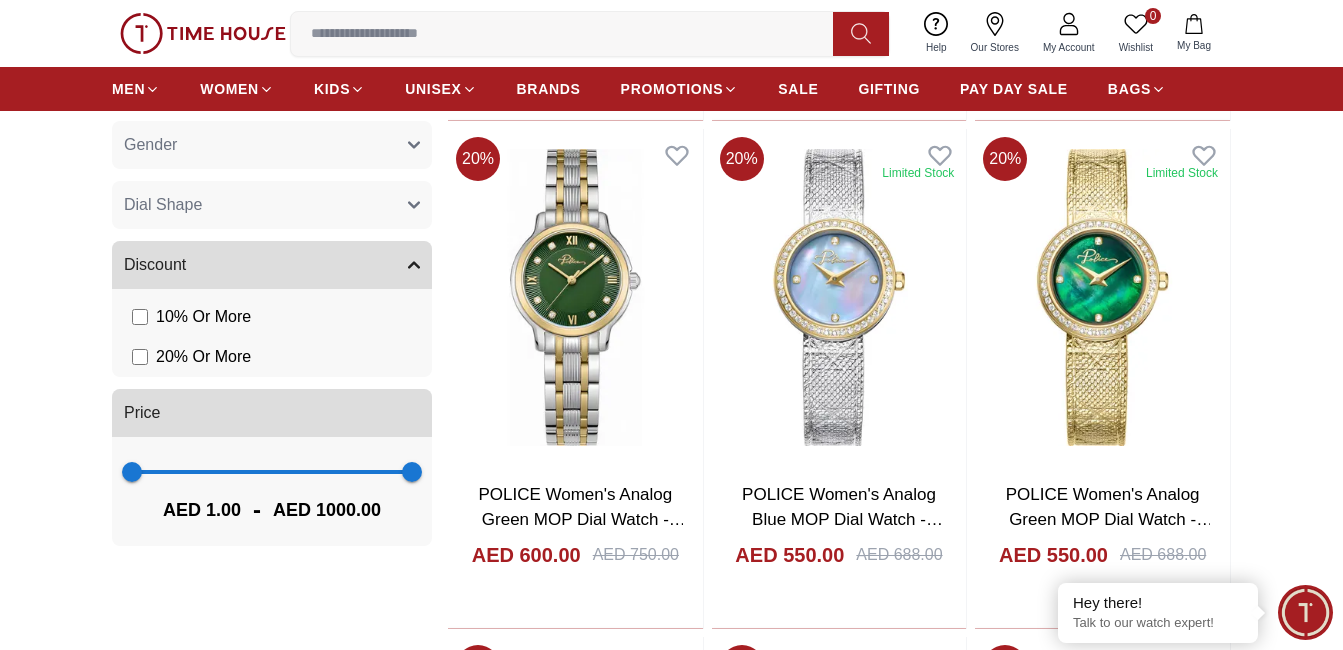 type on "***" 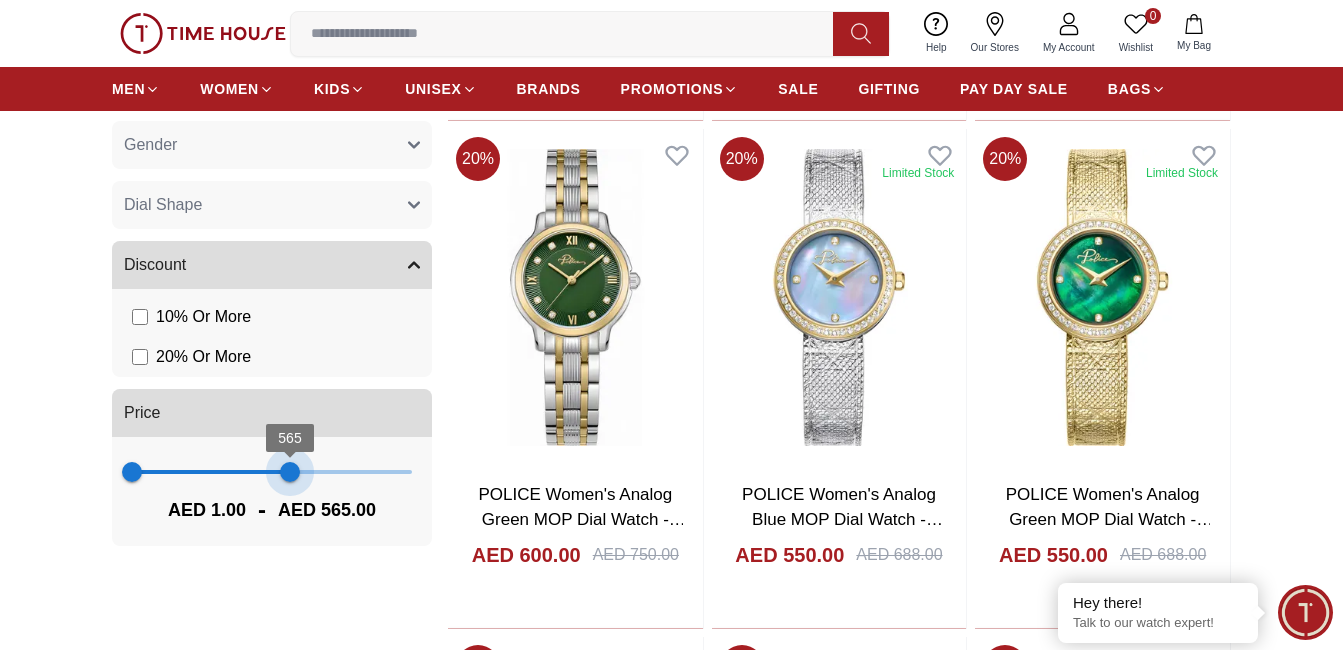 click on "1 565" at bounding box center (272, 472) 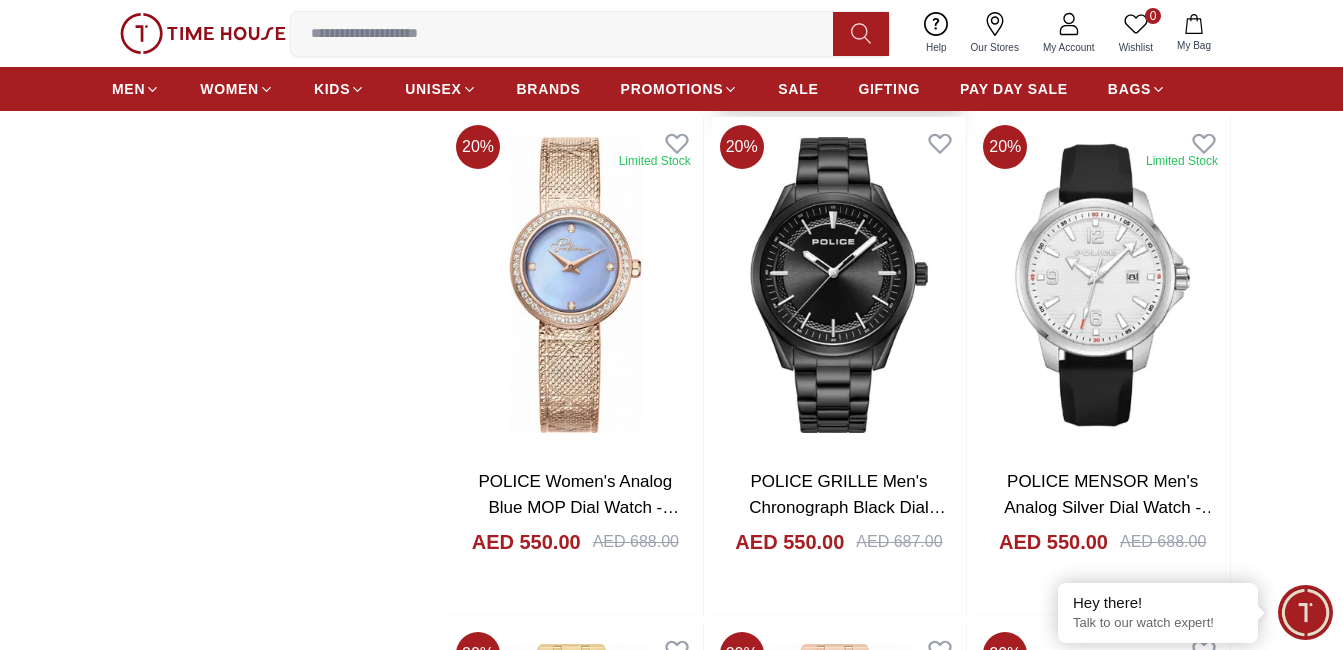 scroll, scrollTop: 2800, scrollLeft: 0, axis: vertical 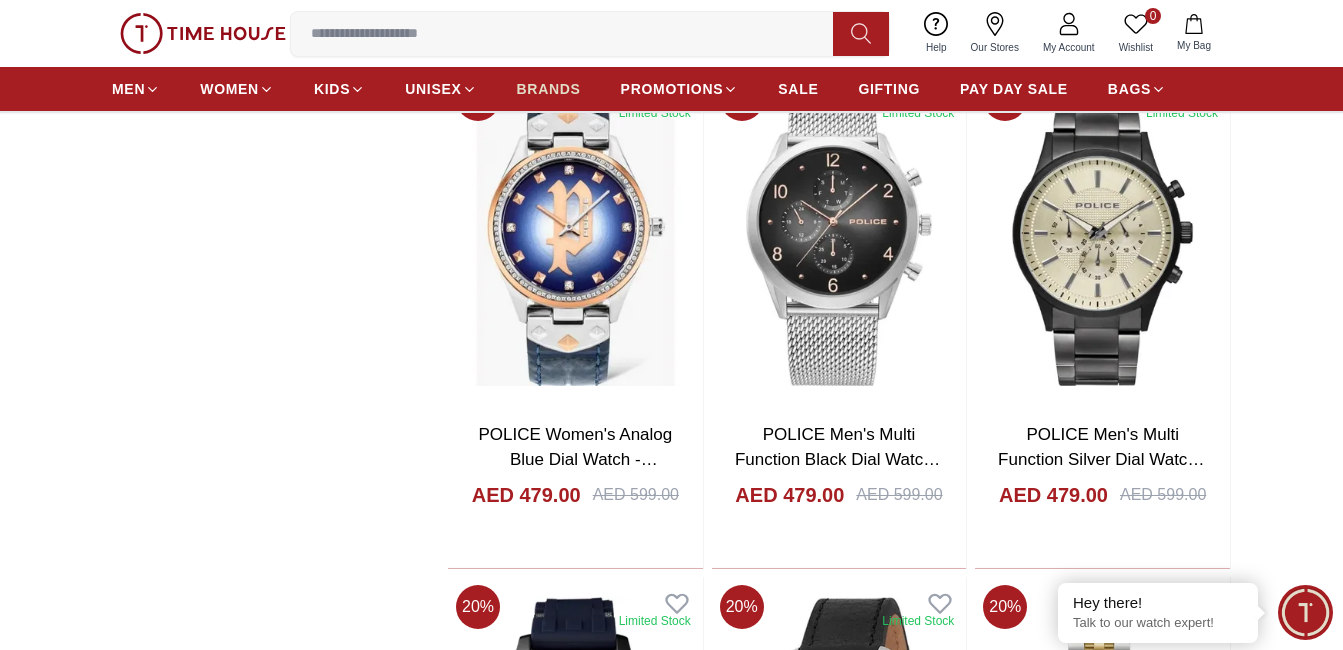 click on "BRANDS" at bounding box center (549, 89) 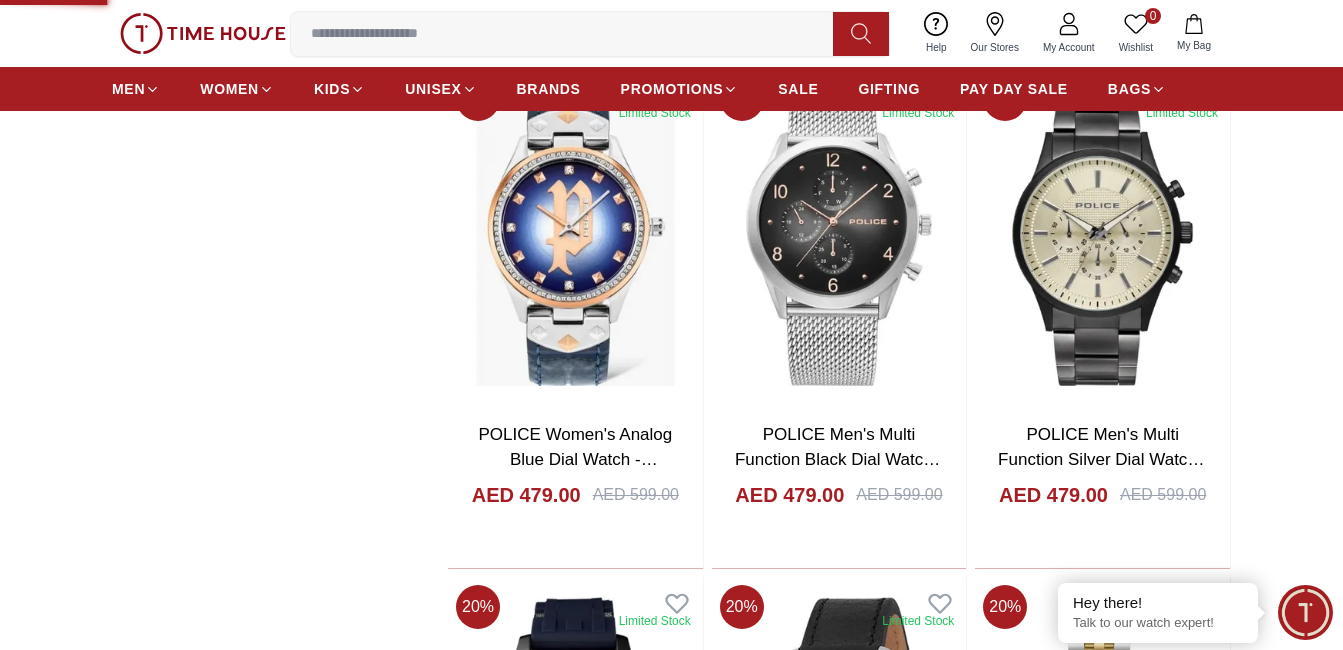 scroll, scrollTop: 0, scrollLeft: 0, axis: both 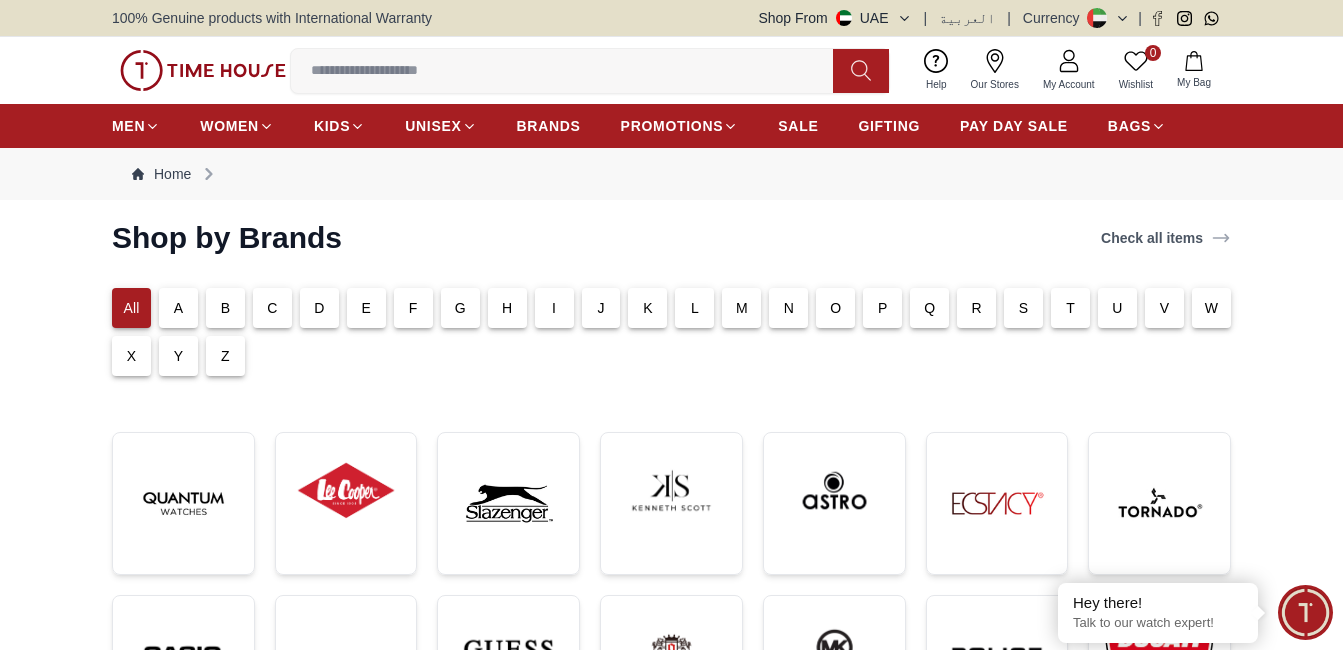 click on "L" at bounding box center (694, 308) 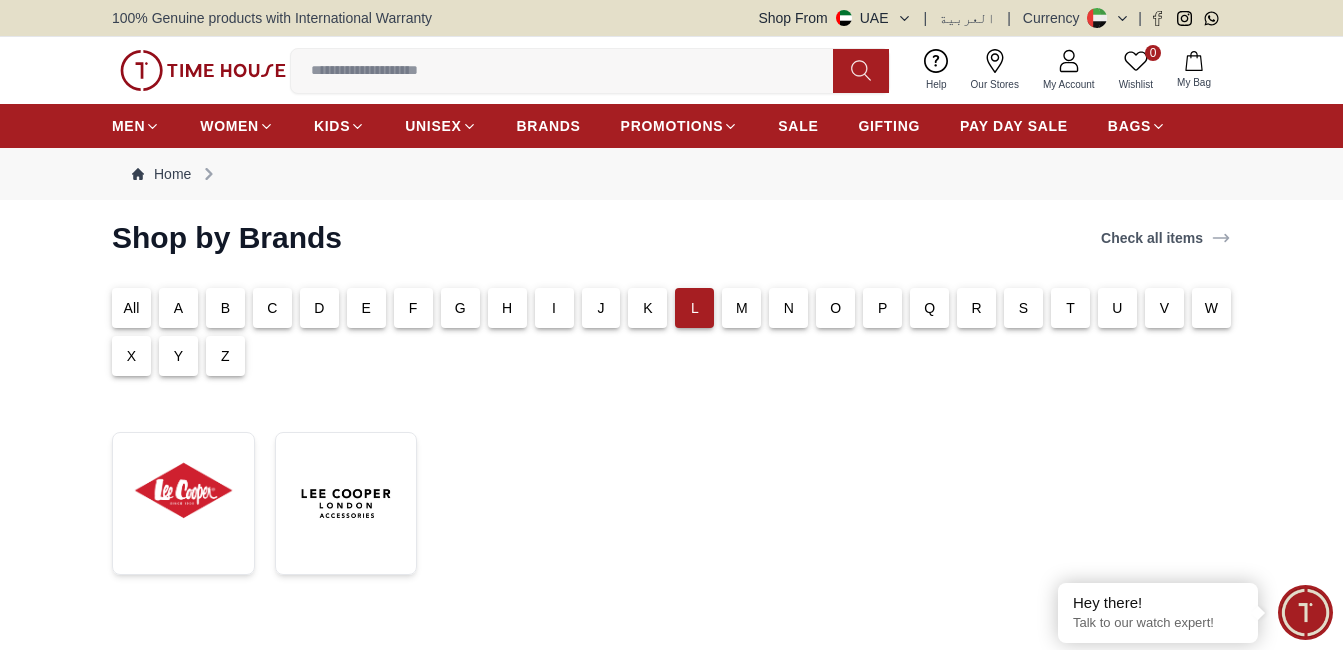 click on "K" at bounding box center [647, 308] 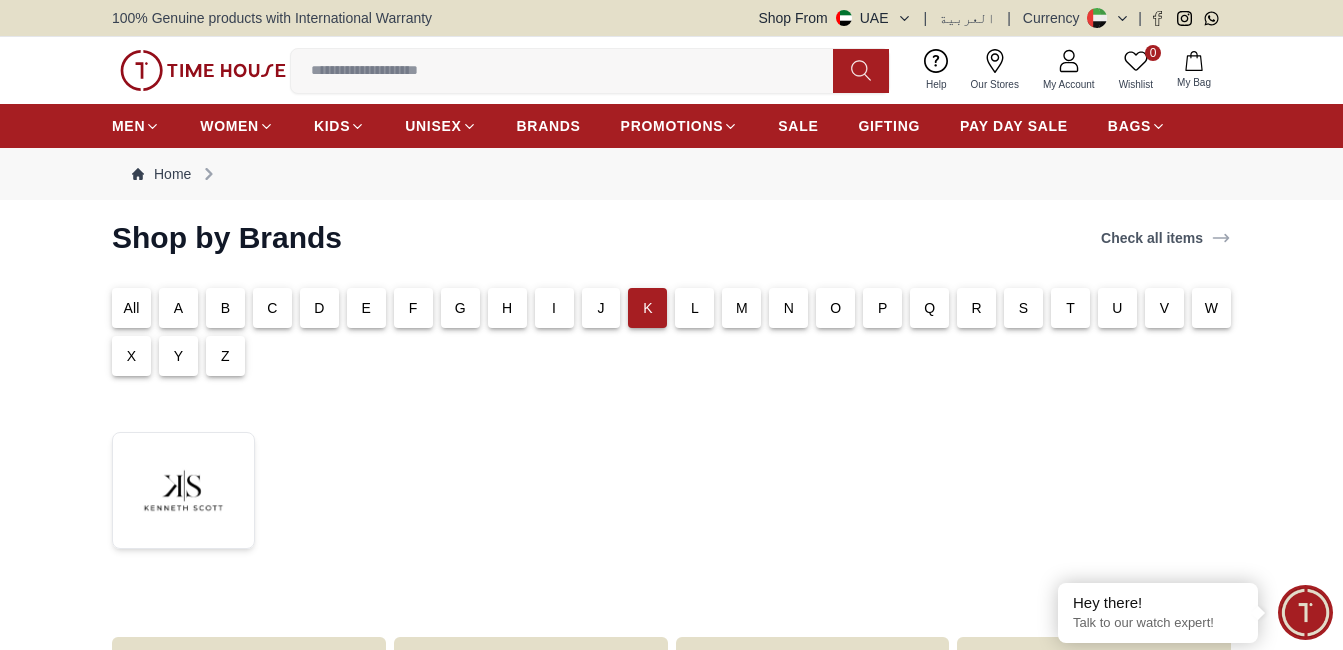click on "J" at bounding box center [601, 308] 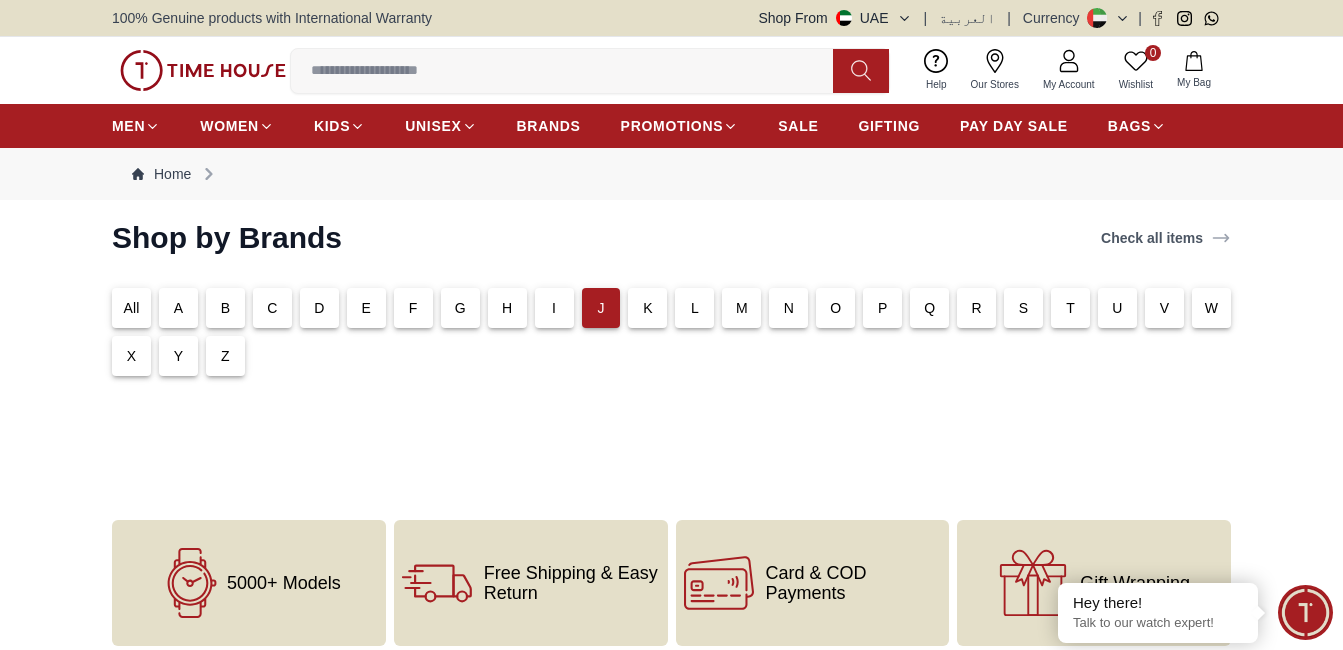 click on "All" at bounding box center [131, 308] 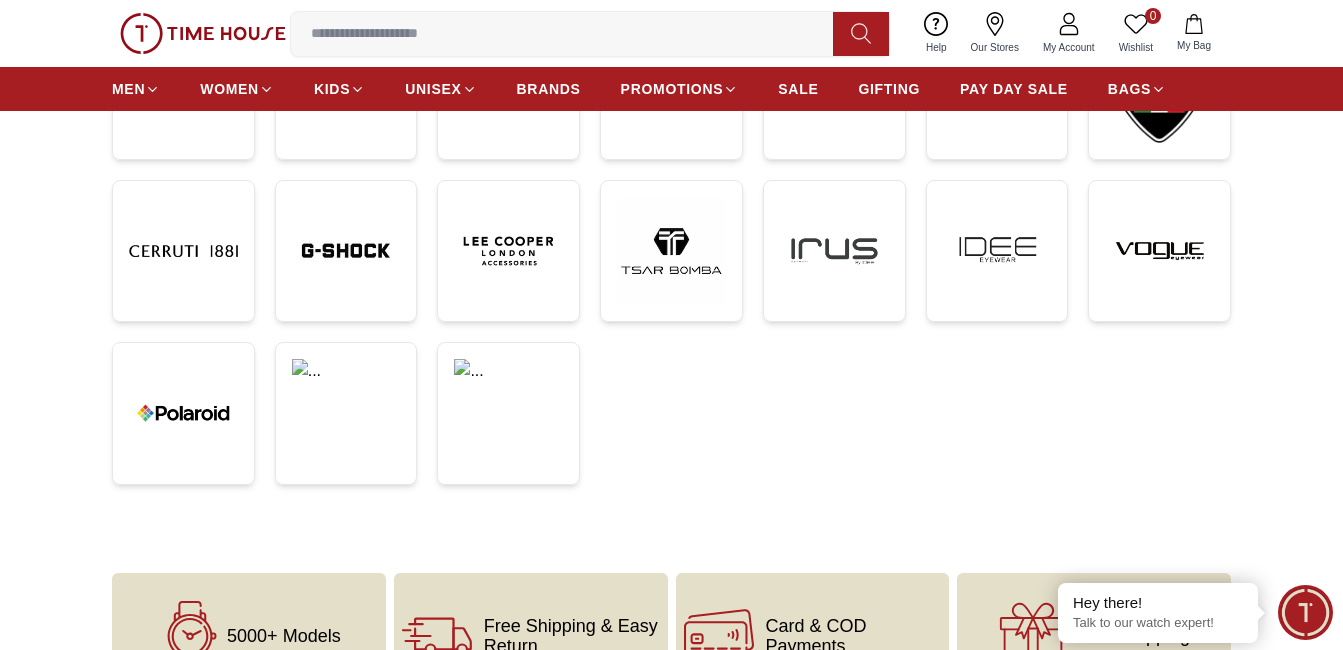 scroll, scrollTop: 700, scrollLeft: 0, axis: vertical 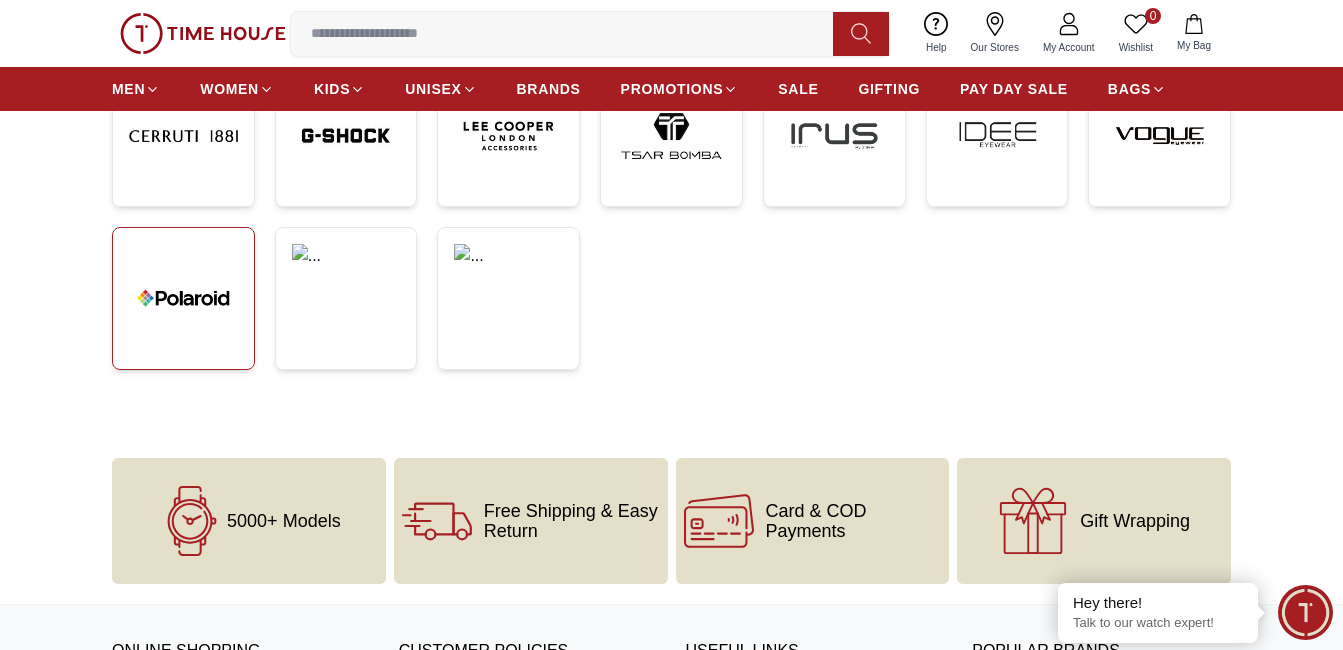 click at bounding box center (183, 298) 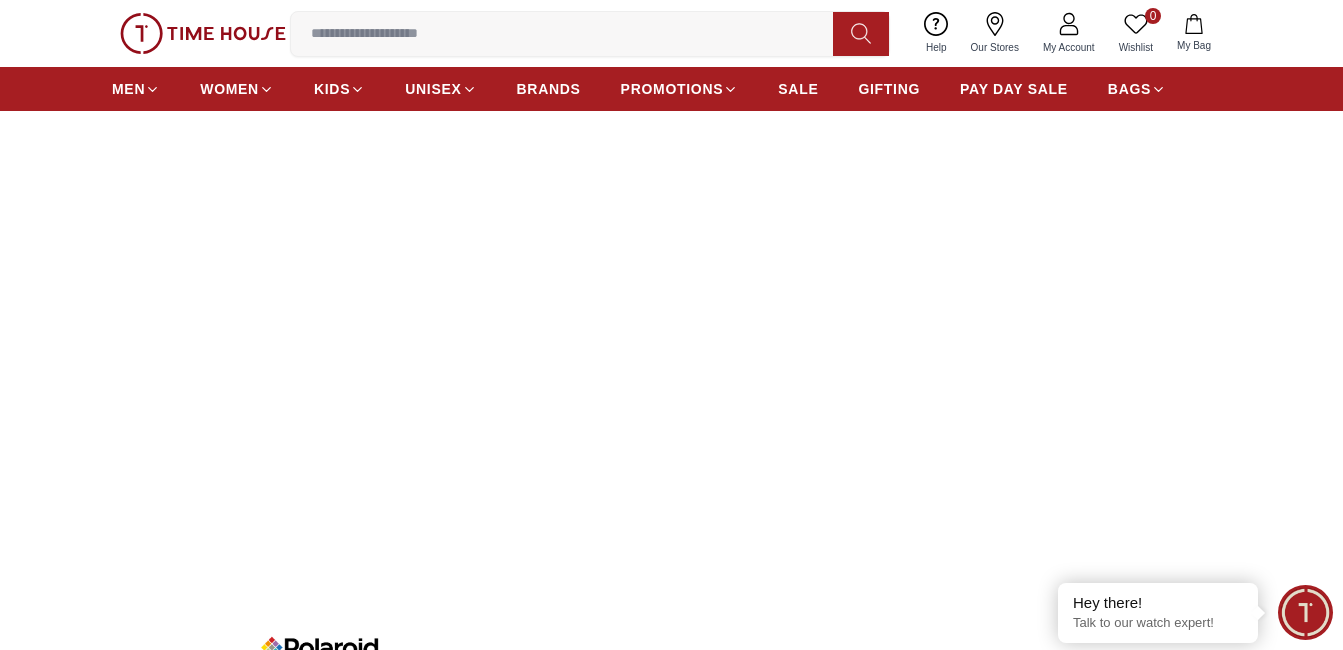 scroll, scrollTop: 0, scrollLeft: 0, axis: both 